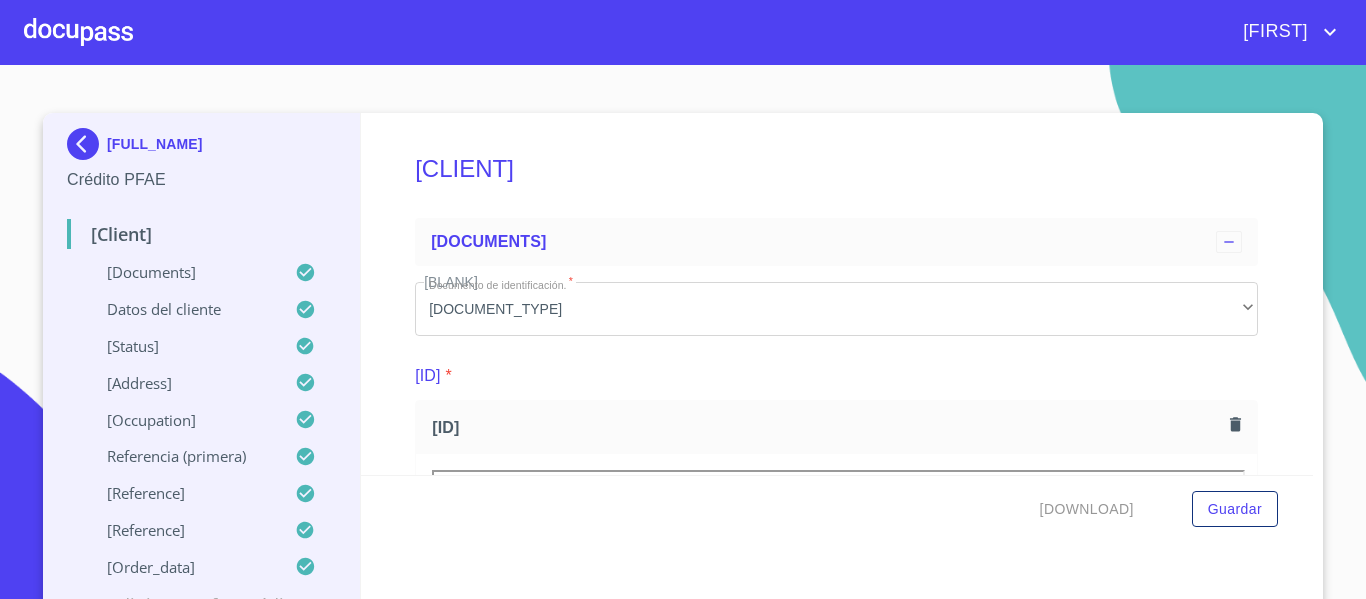 scroll, scrollTop: 0, scrollLeft: 0, axis: both 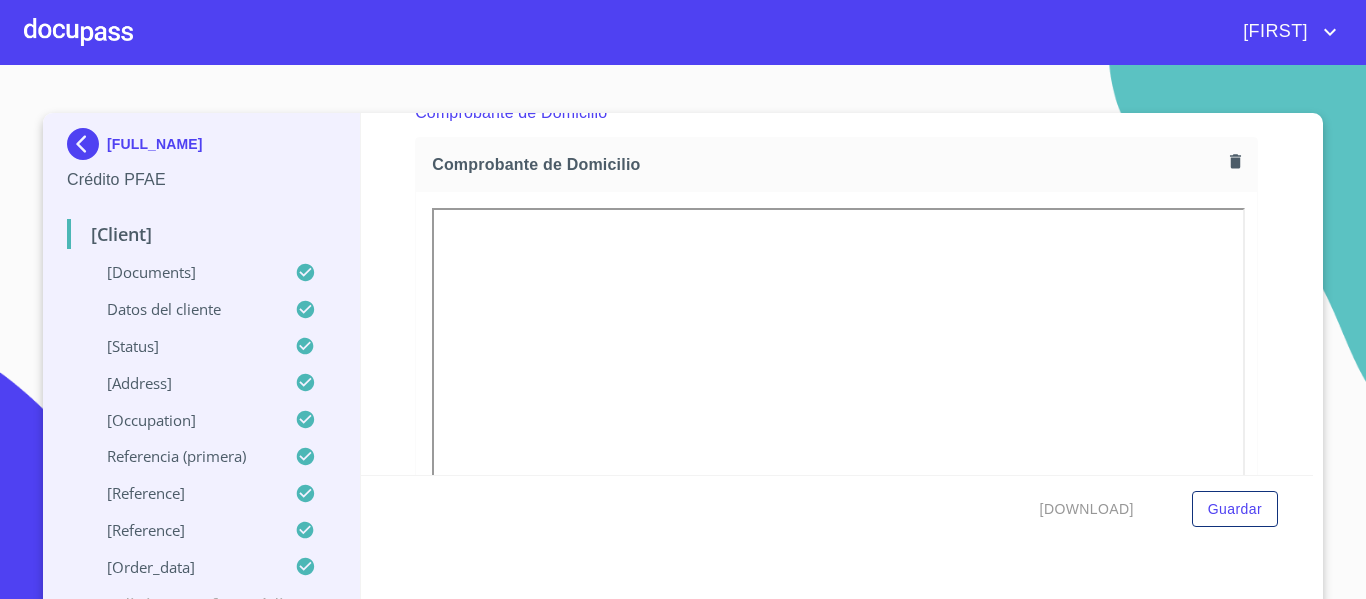 click at bounding box center (87, 144) 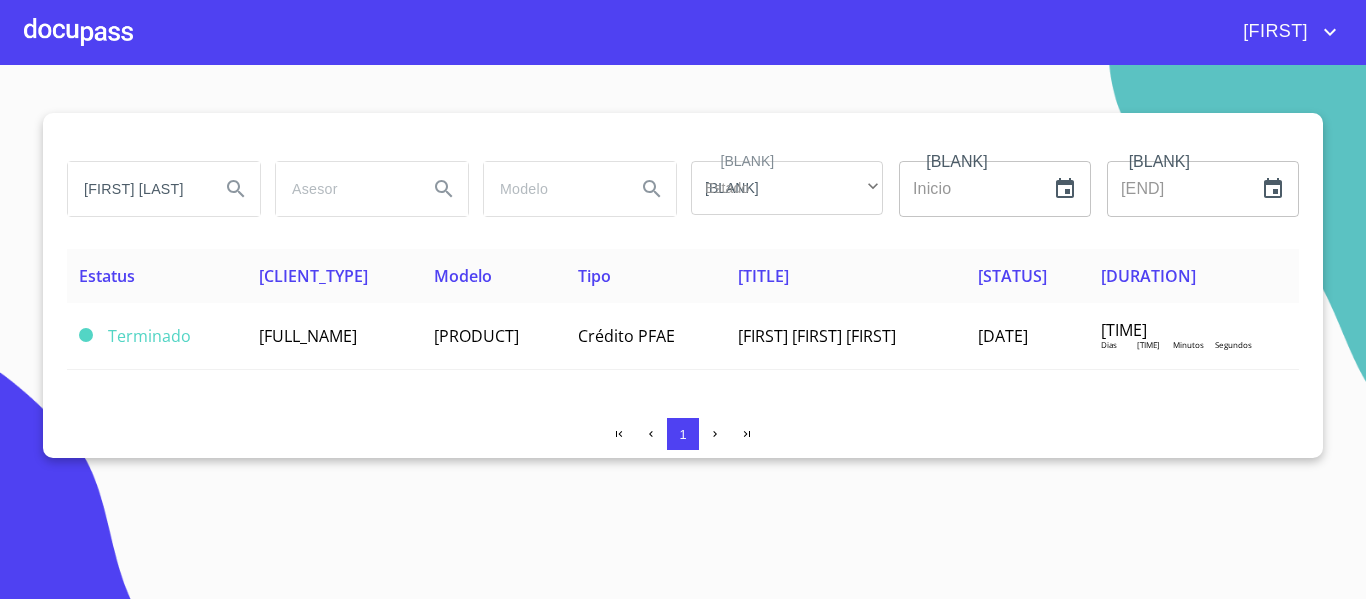 click on "[FIRST] [LAST] [LAST]" at bounding box center (136, 189) 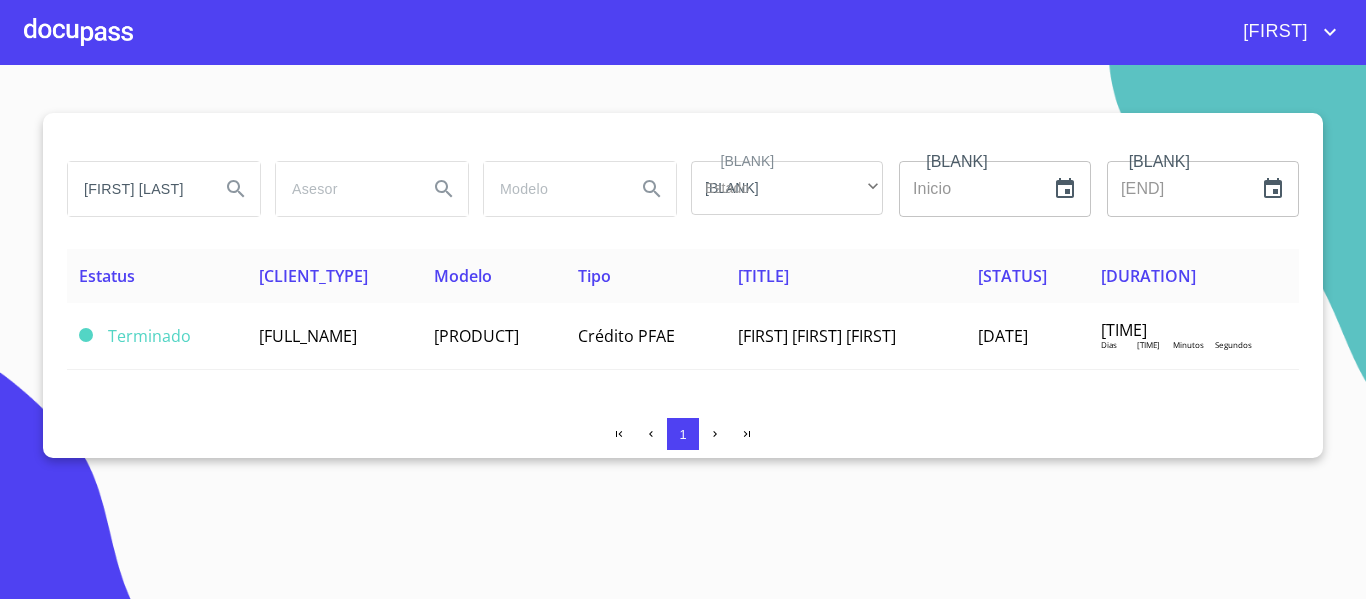 scroll, scrollTop: 0, scrollLeft: 0, axis: both 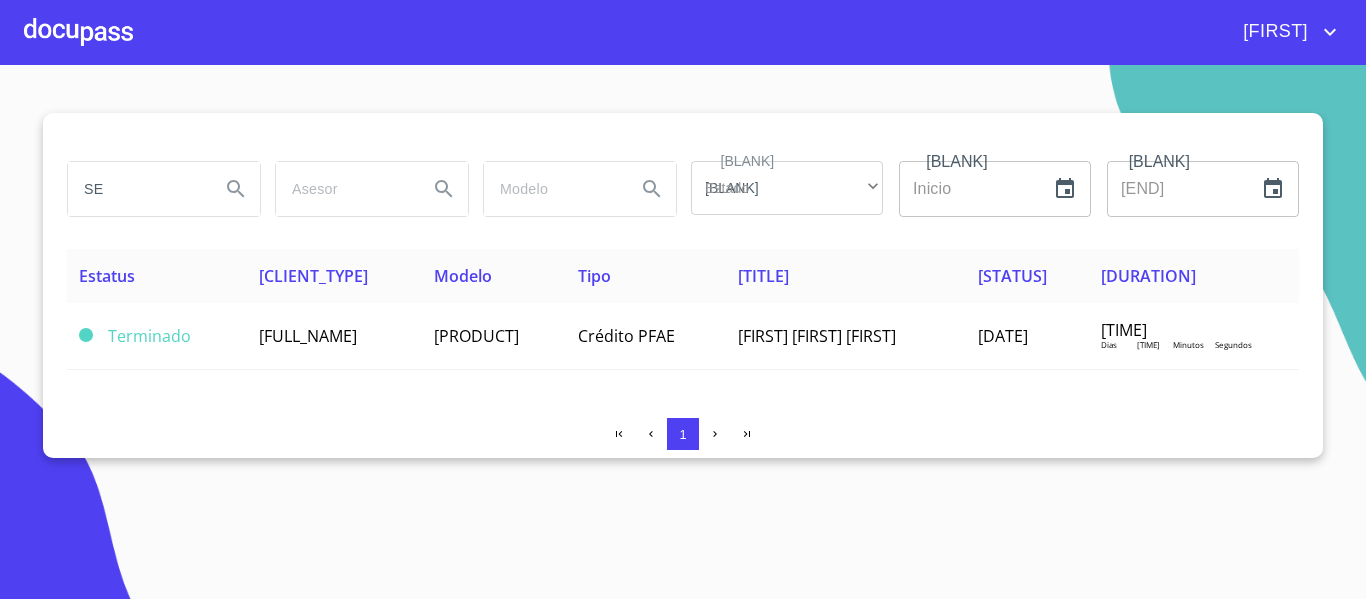 type on "[INITIAL]" 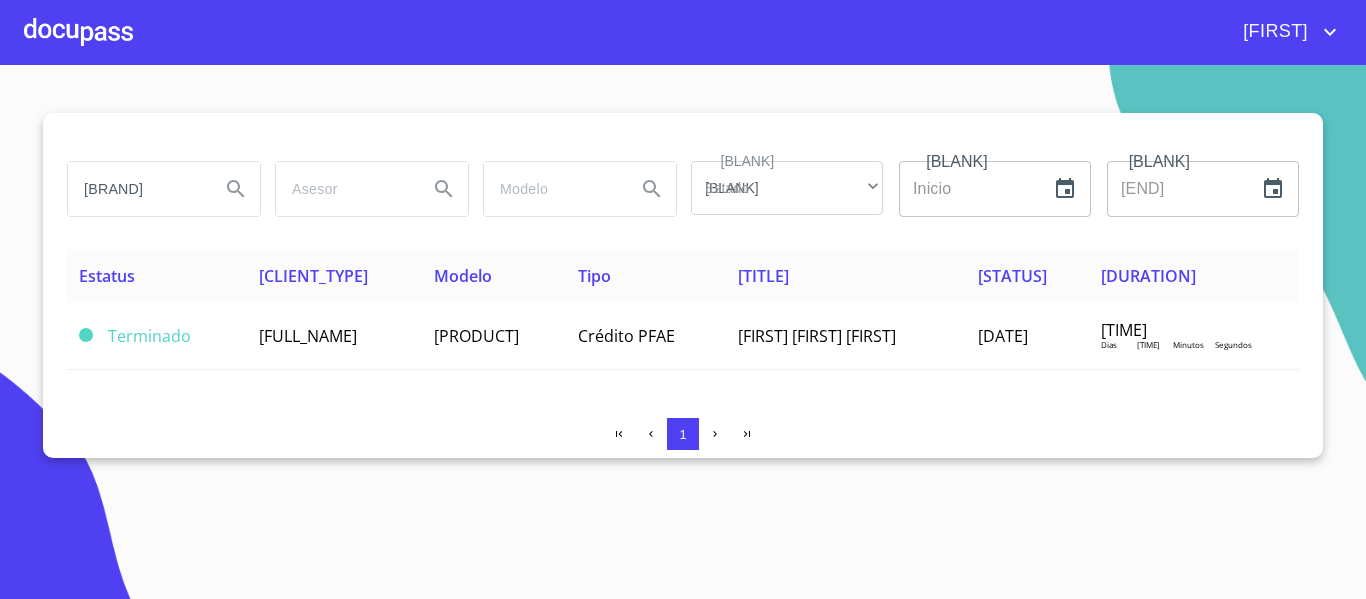 type on "[BRAND]" 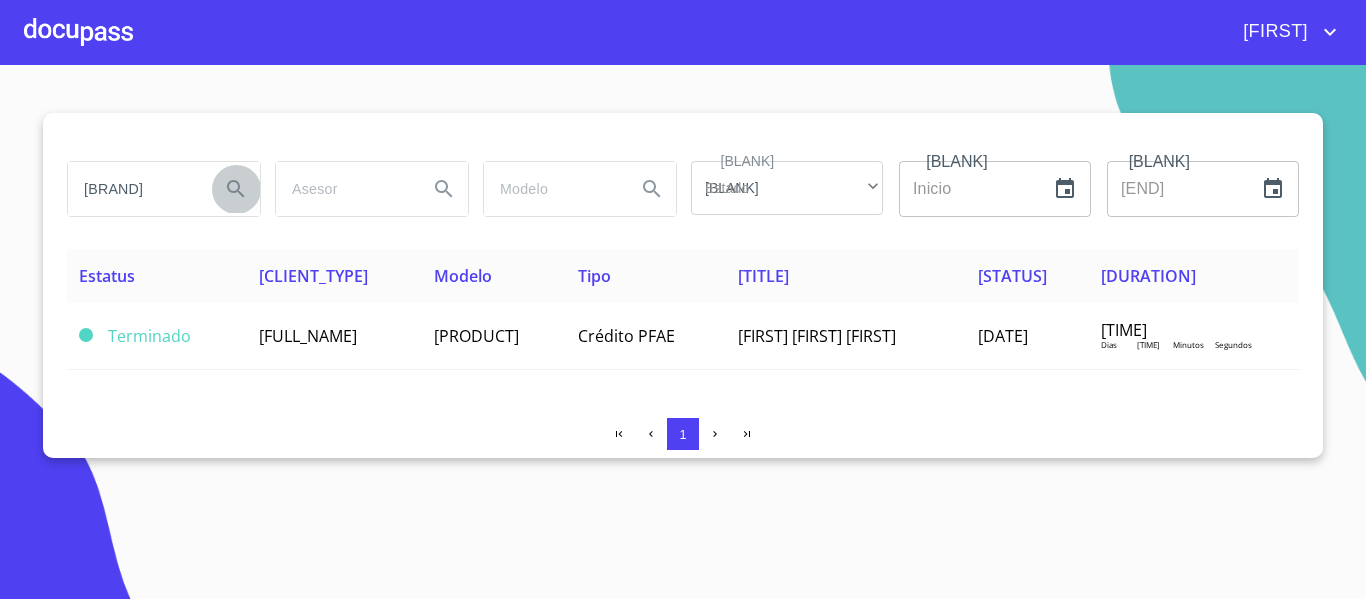 click 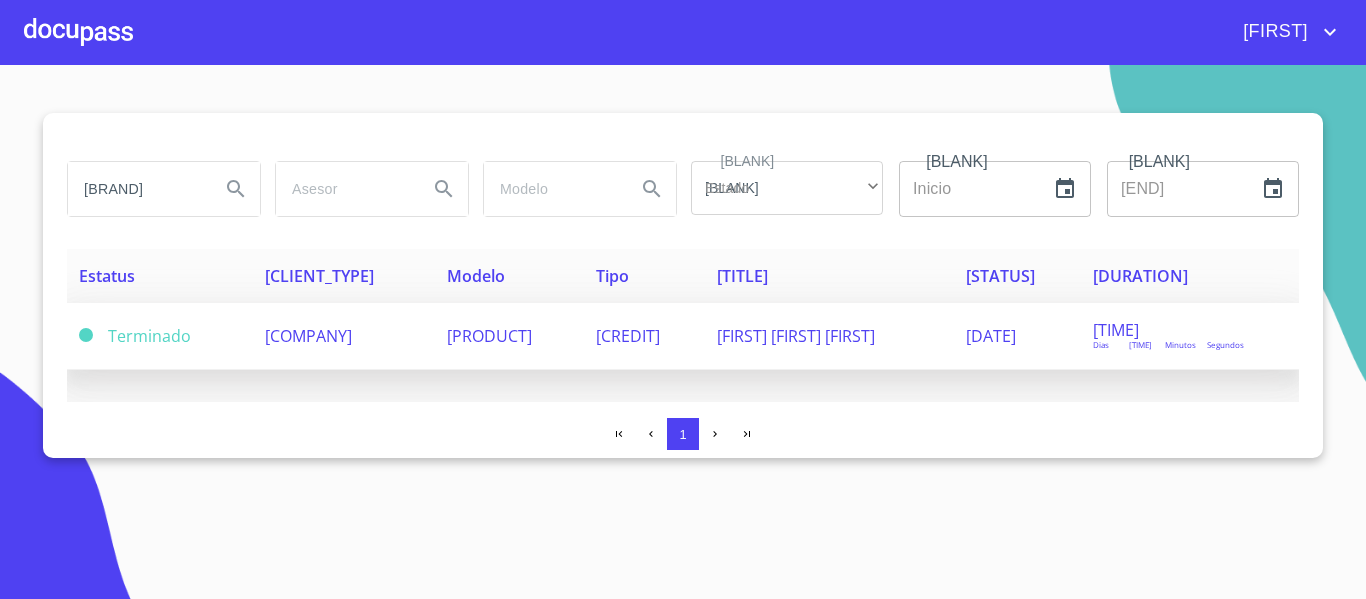 click on "[COMPANY]" at bounding box center [344, 336] 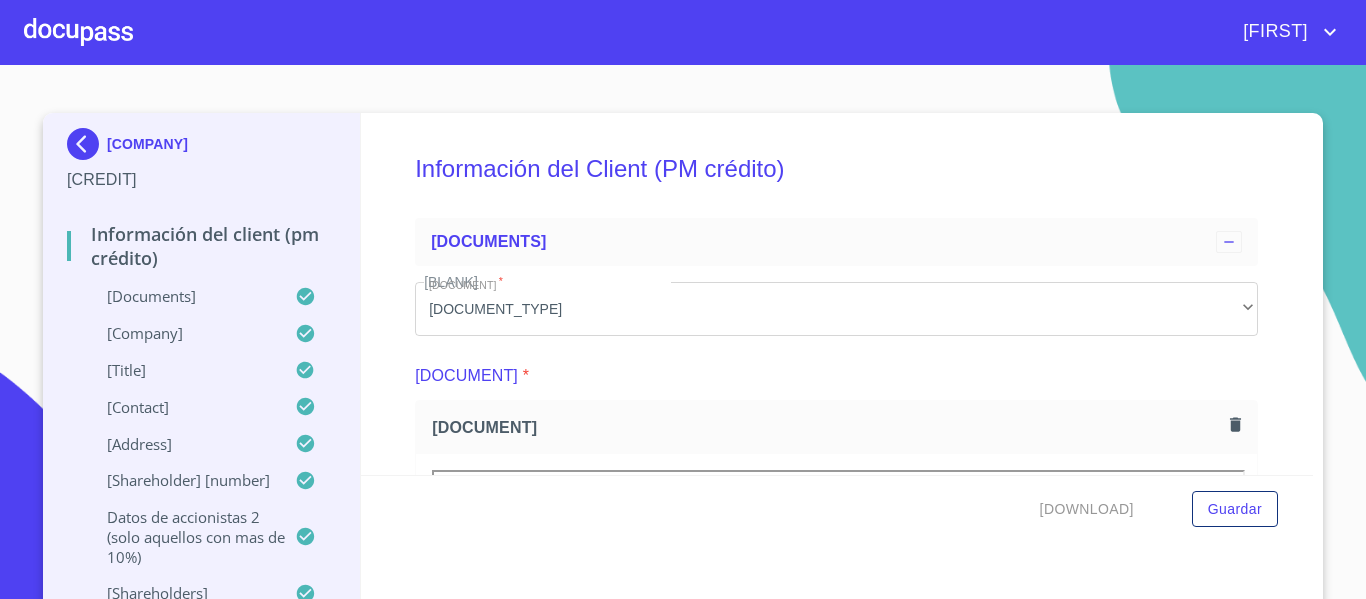 scroll, scrollTop: 0, scrollLeft: 0, axis: both 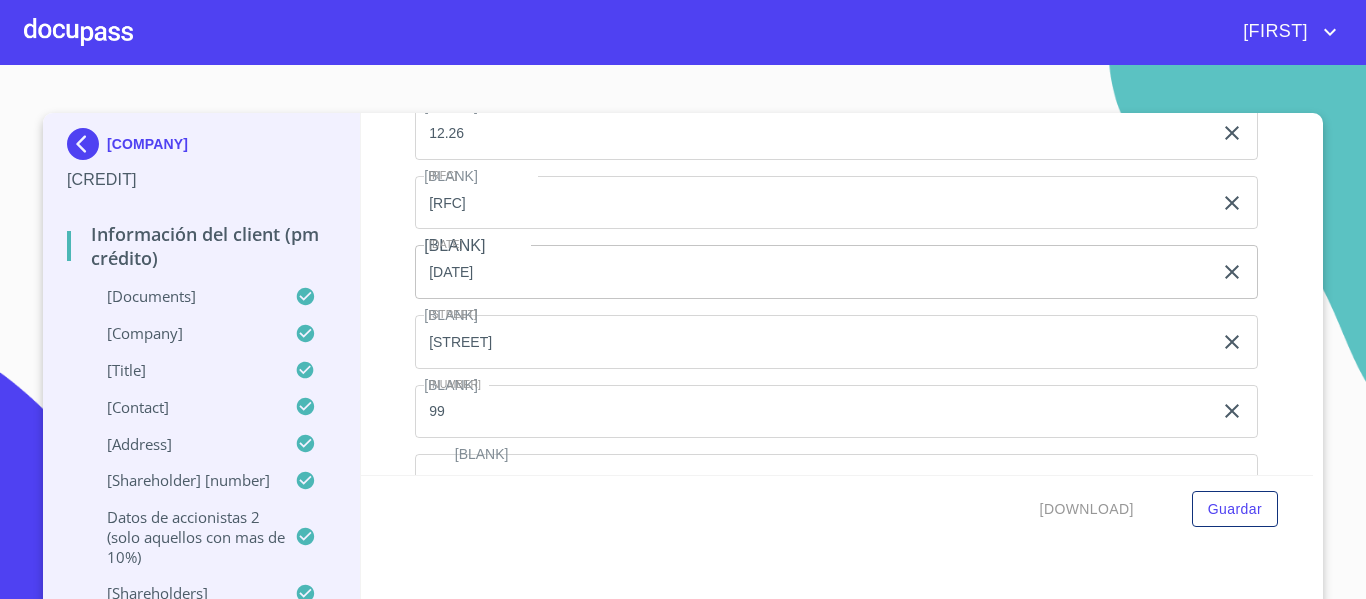 click on "12.26" at bounding box center (813, -3251) 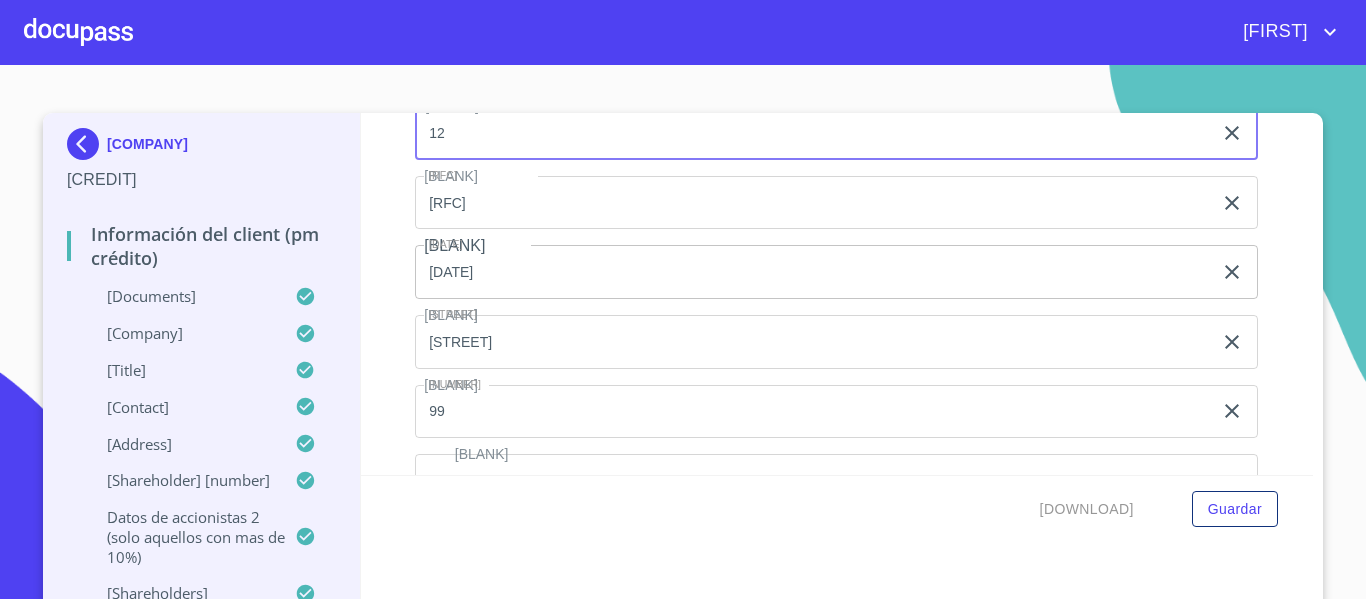 type on "1" 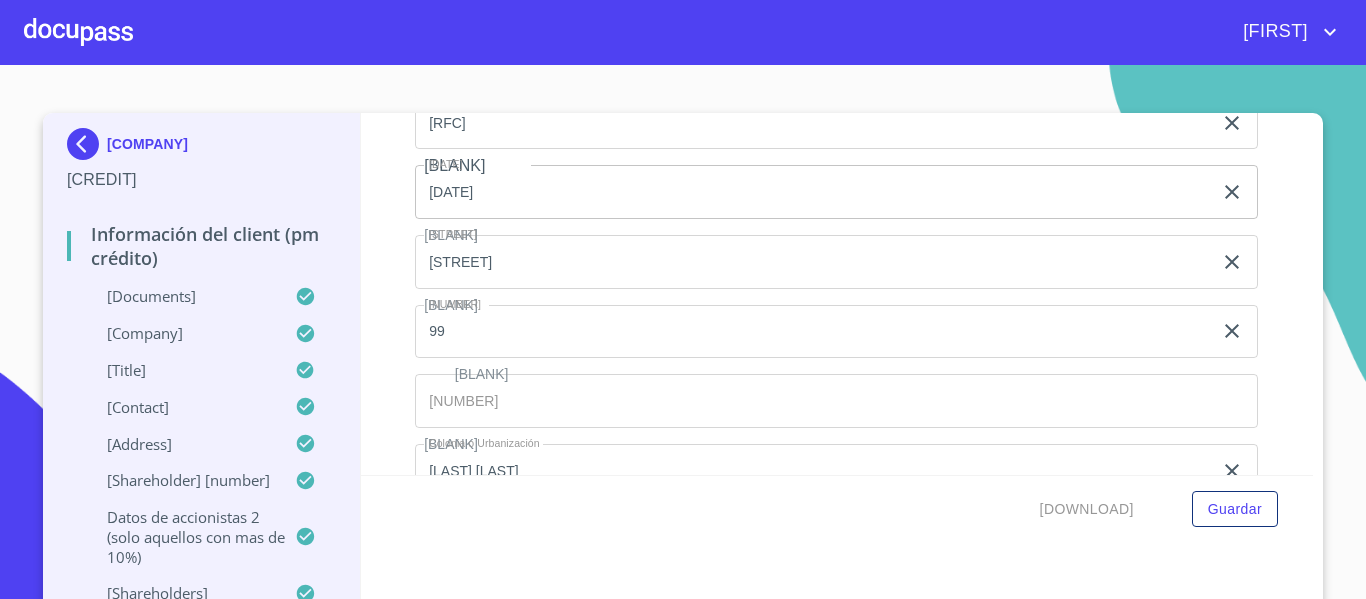 scroll, scrollTop: 15026, scrollLeft: 0, axis: vertical 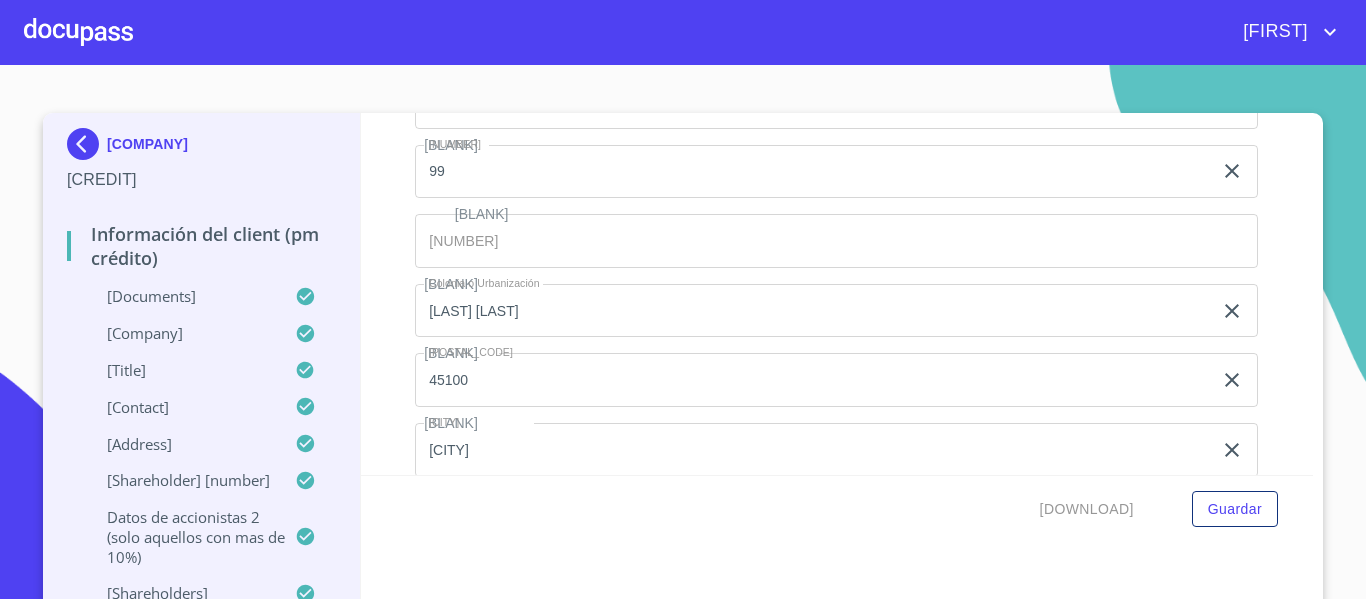 type on "25.49%" 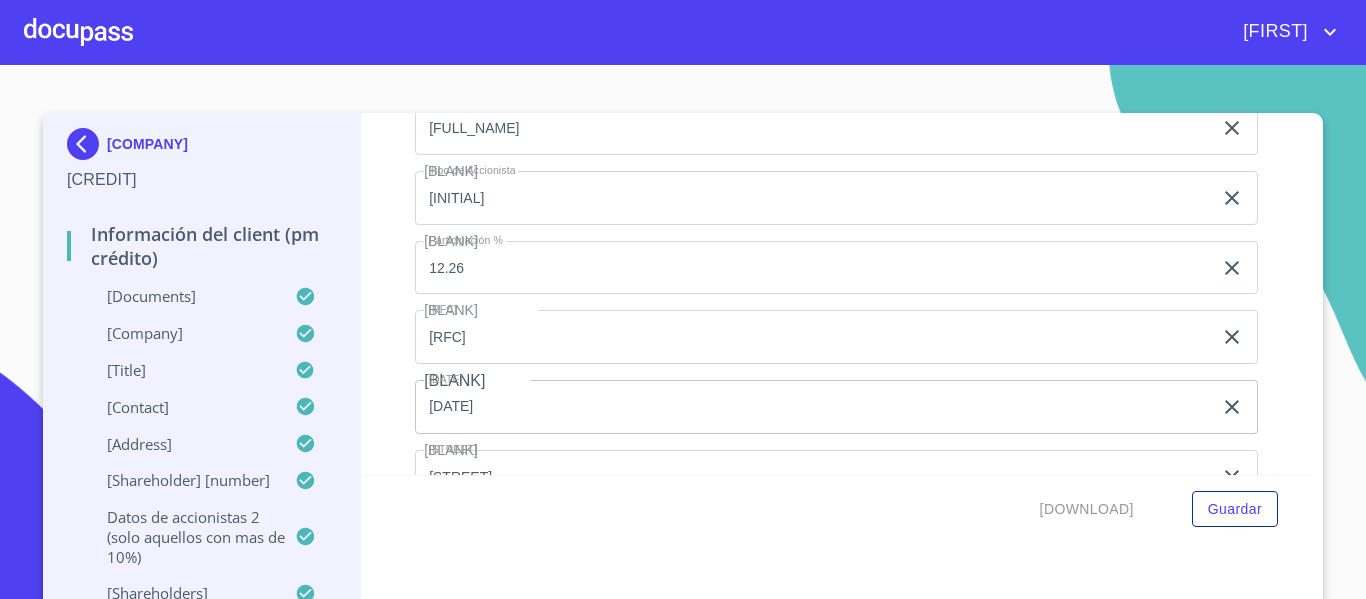 scroll, scrollTop: 15786, scrollLeft: 0, axis: vertical 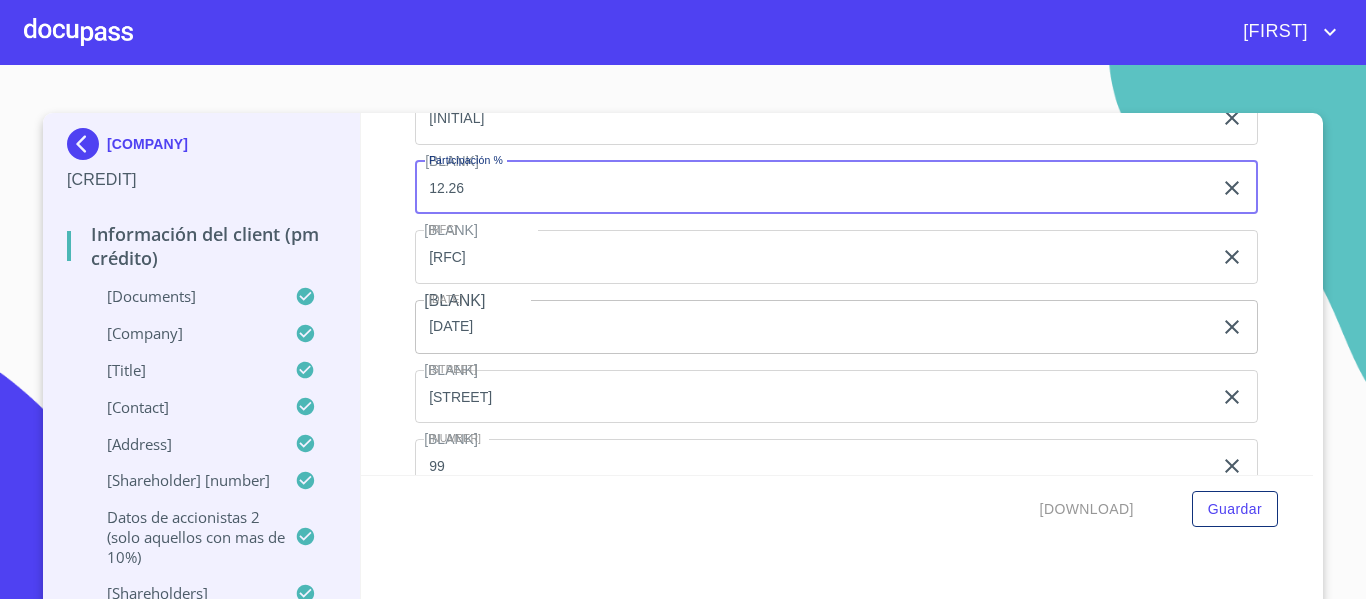 click on "12.26" at bounding box center (813, 188) 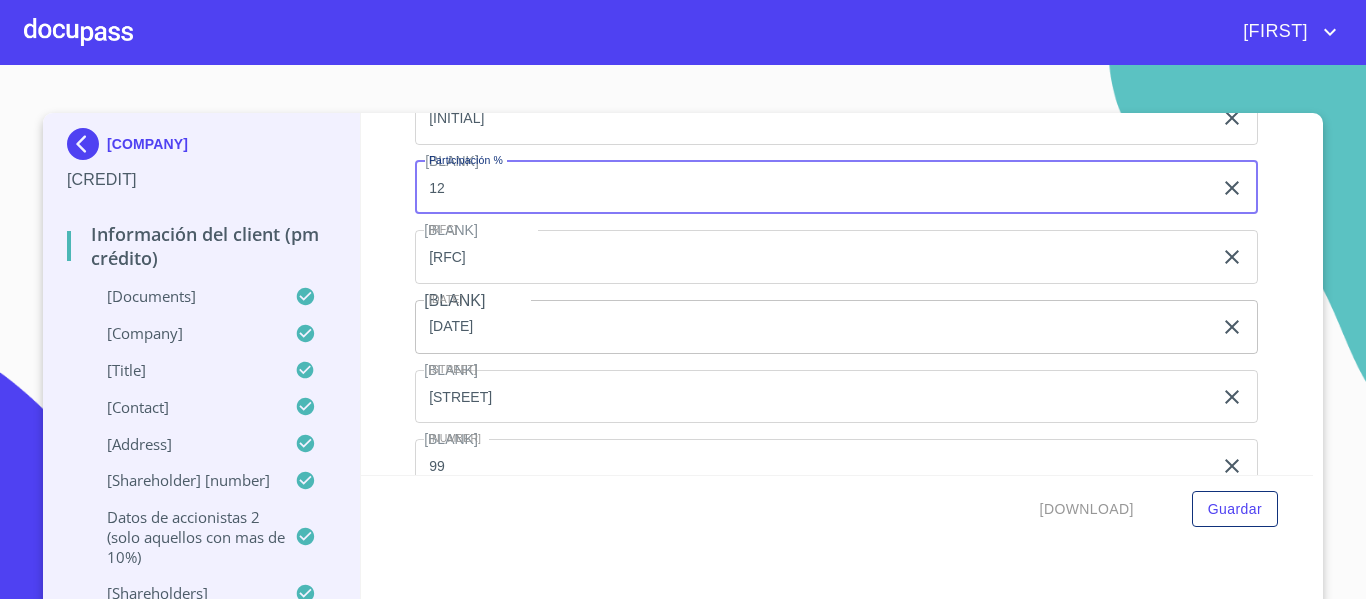 type on "1" 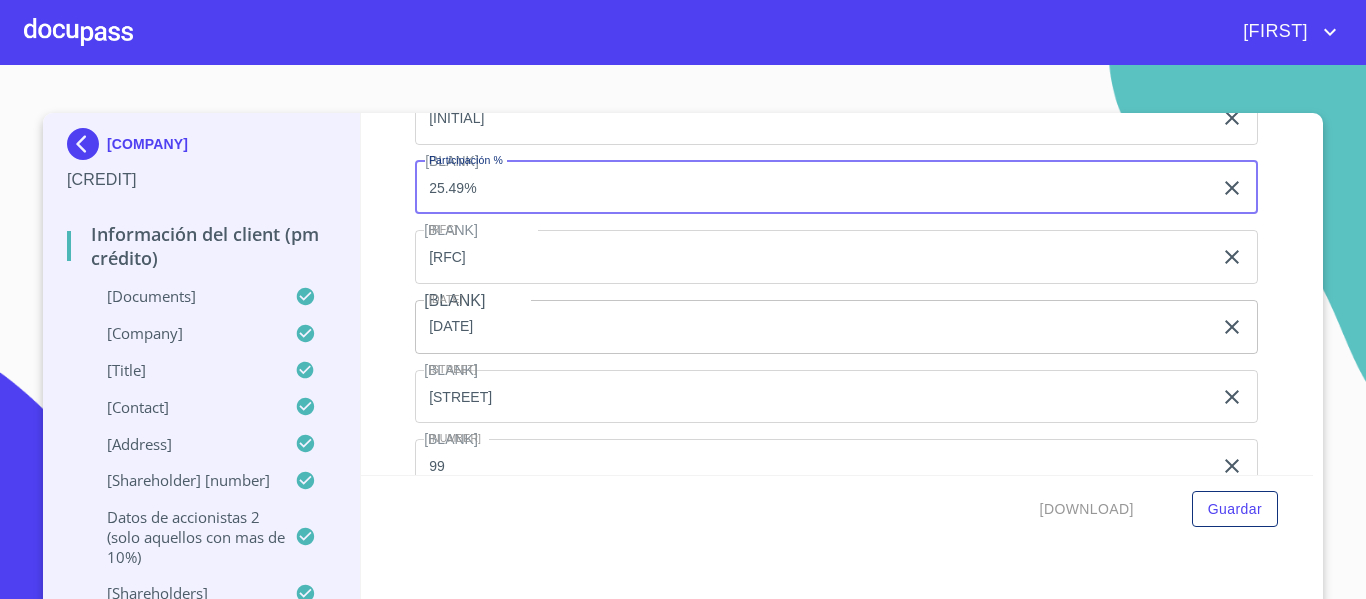 type on "25.49%" 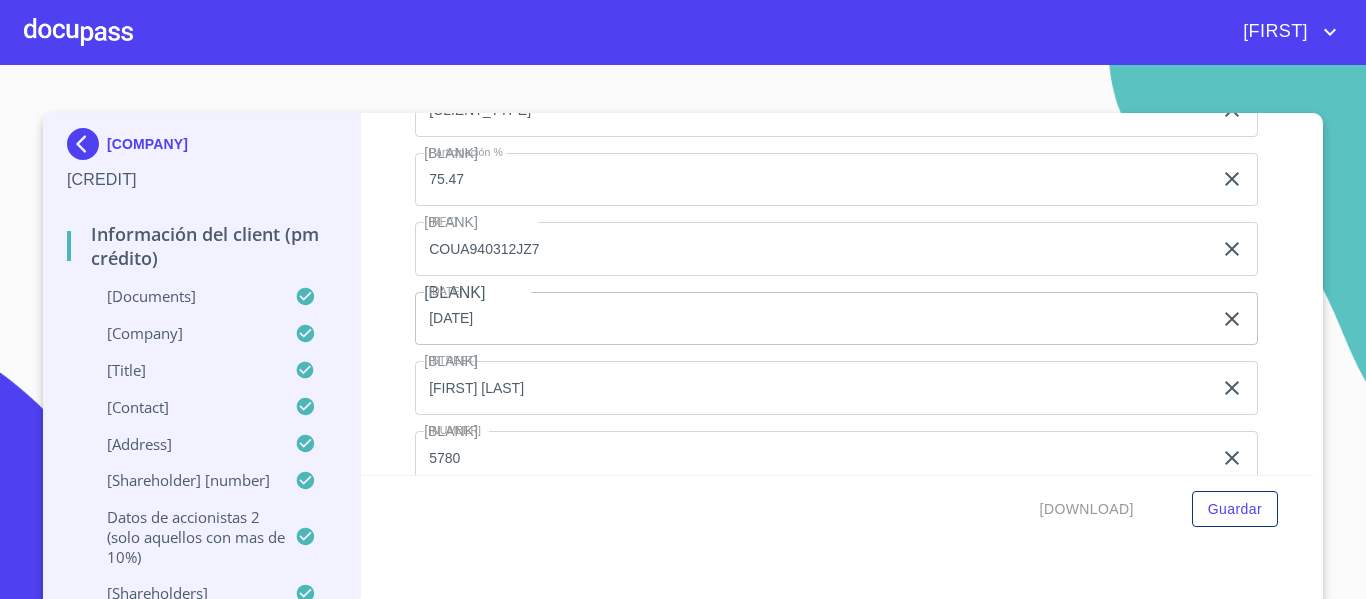 scroll, scrollTop: 16889, scrollLeft: 0, axis: vertical 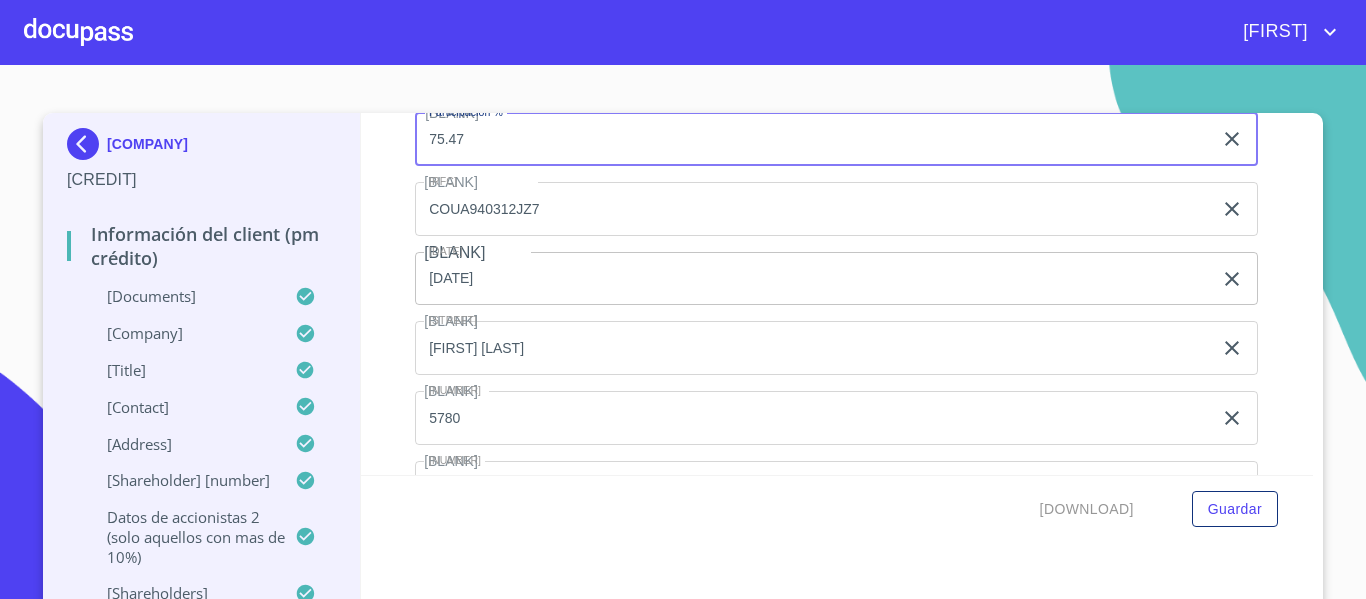 click on "75.47" at bounding box center [813, 140] 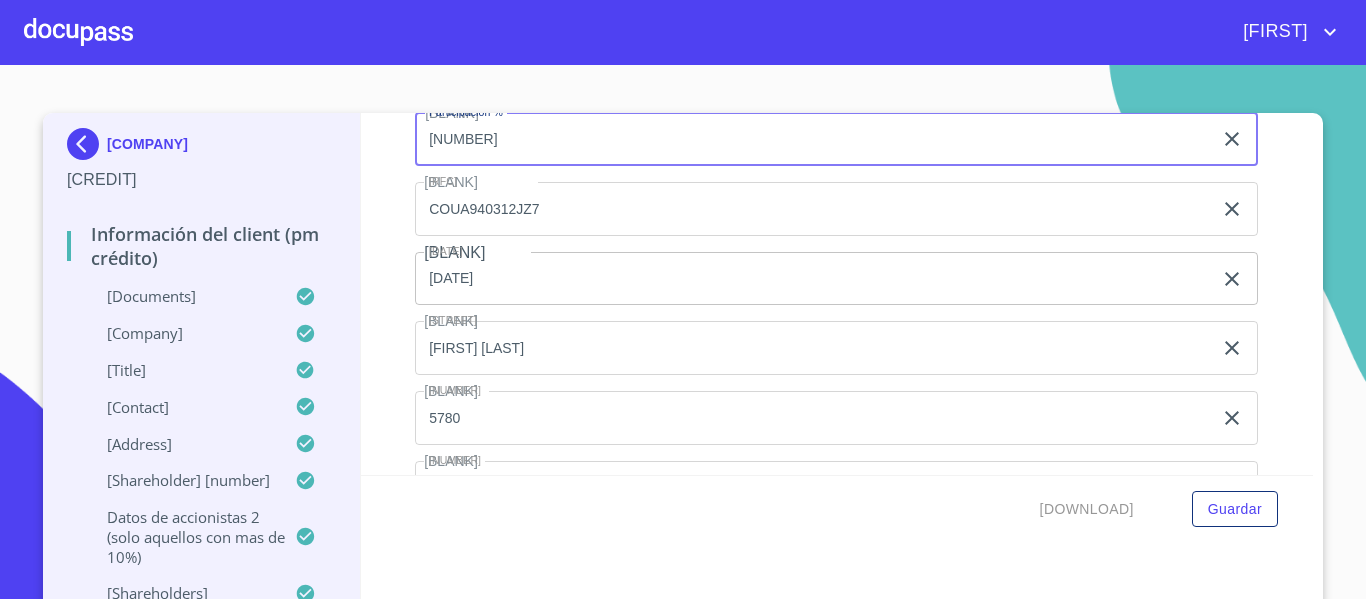 type on "7" 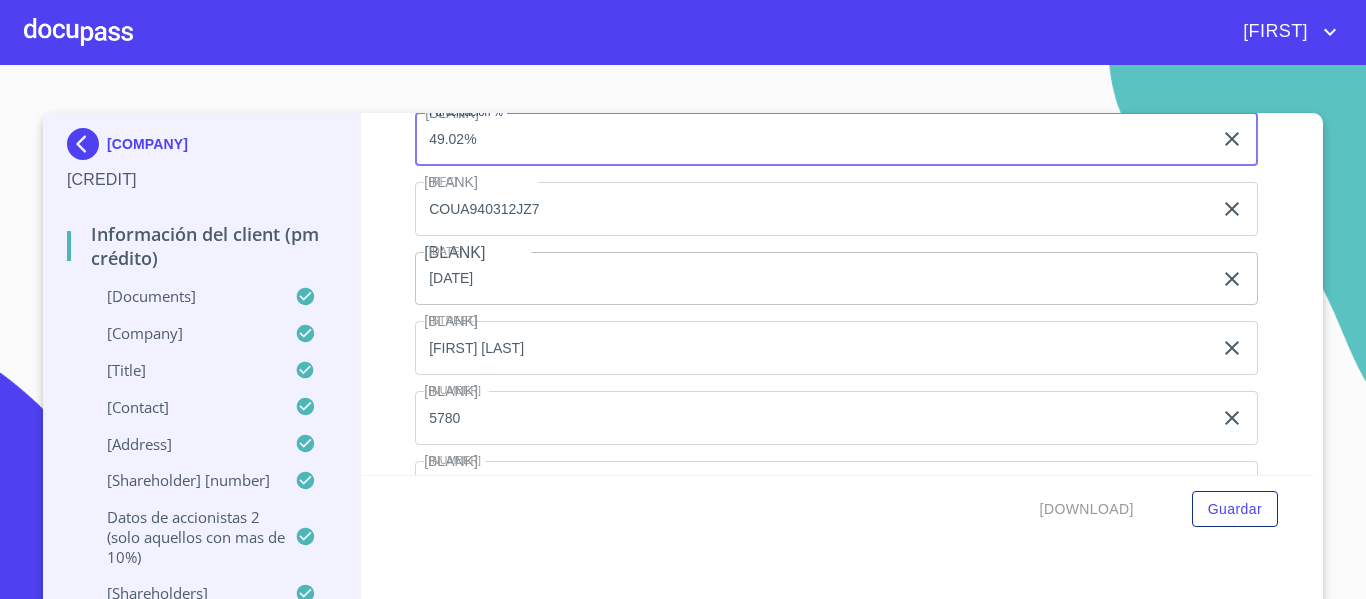 type on "49.02%" 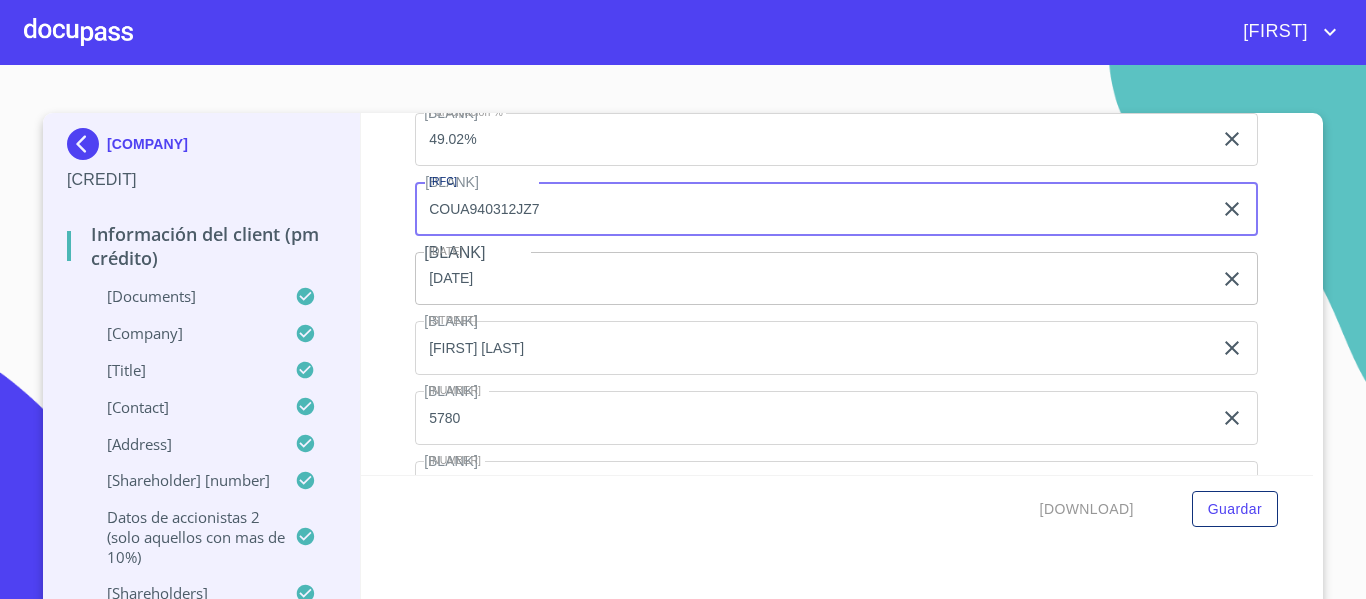 click on "COUA940312JZ7" at bounding box center (813, 209) 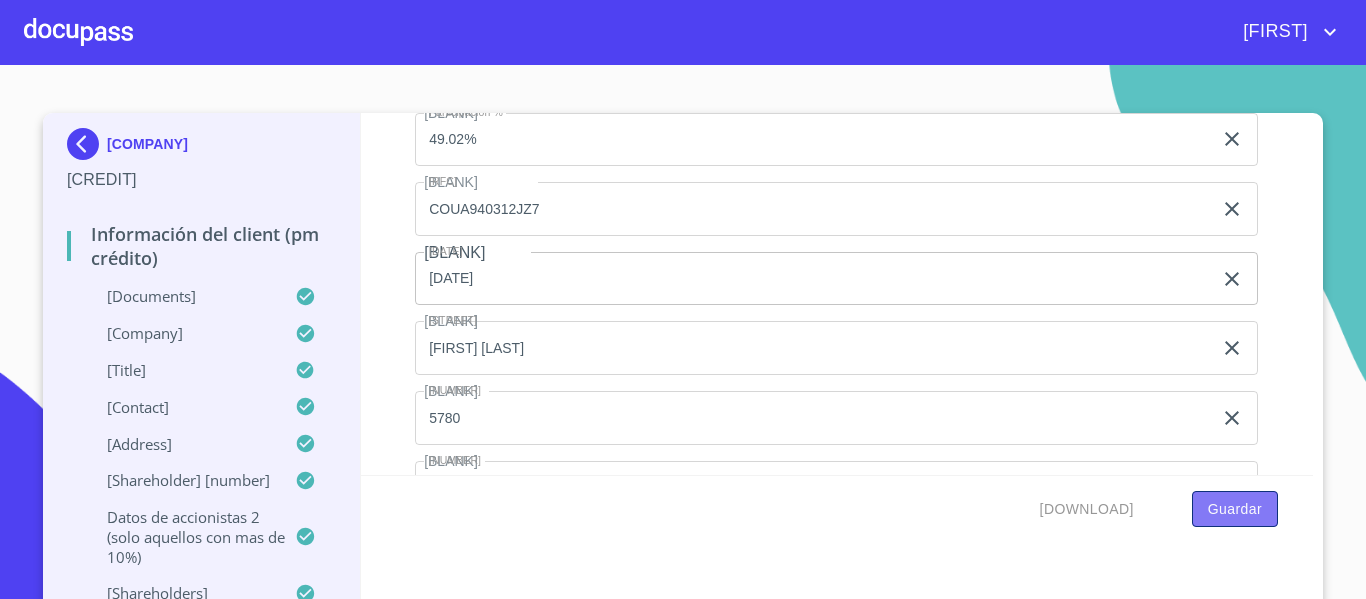 click on "Guardar" at bounding box center (1235, 509) 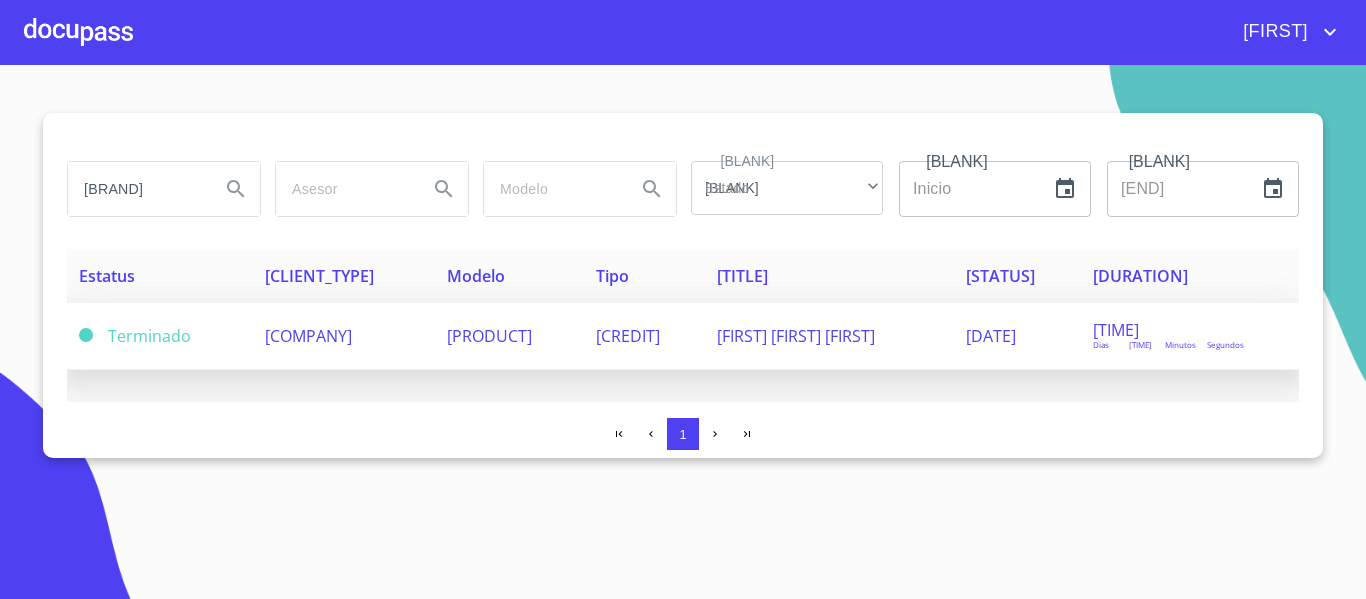 click on "[PRODUCT]" at bounding box center (509, 336) 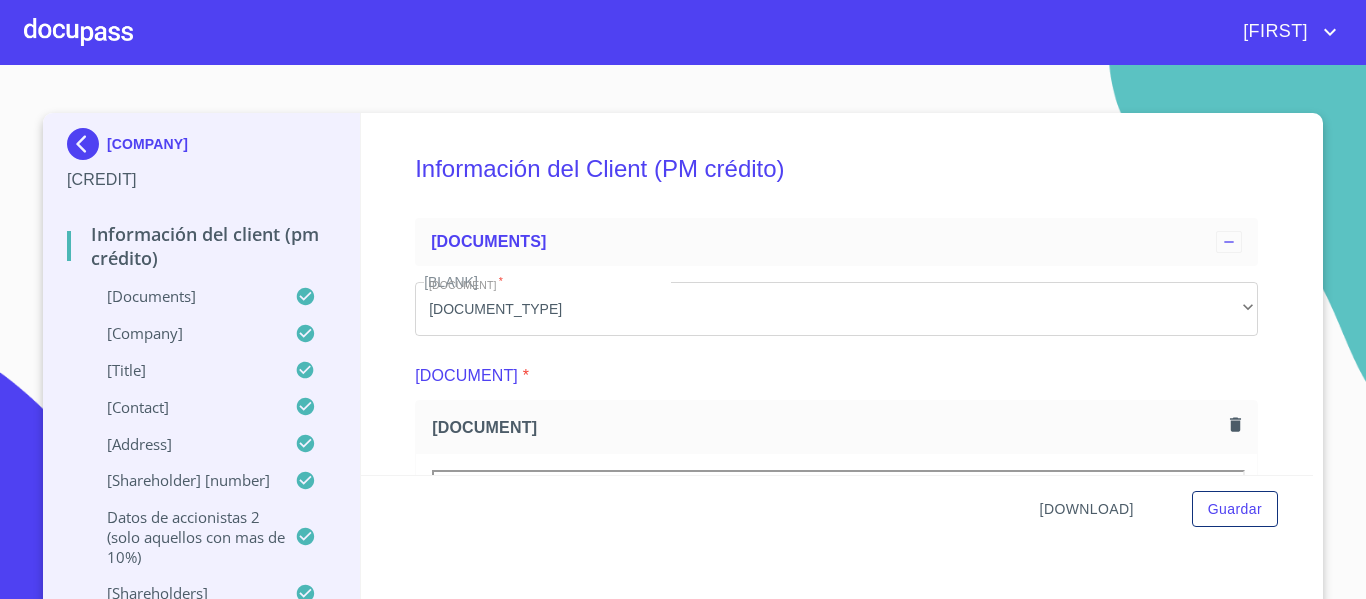 click on "[DOWNLOAD]" at bounding box center [1087, 509] 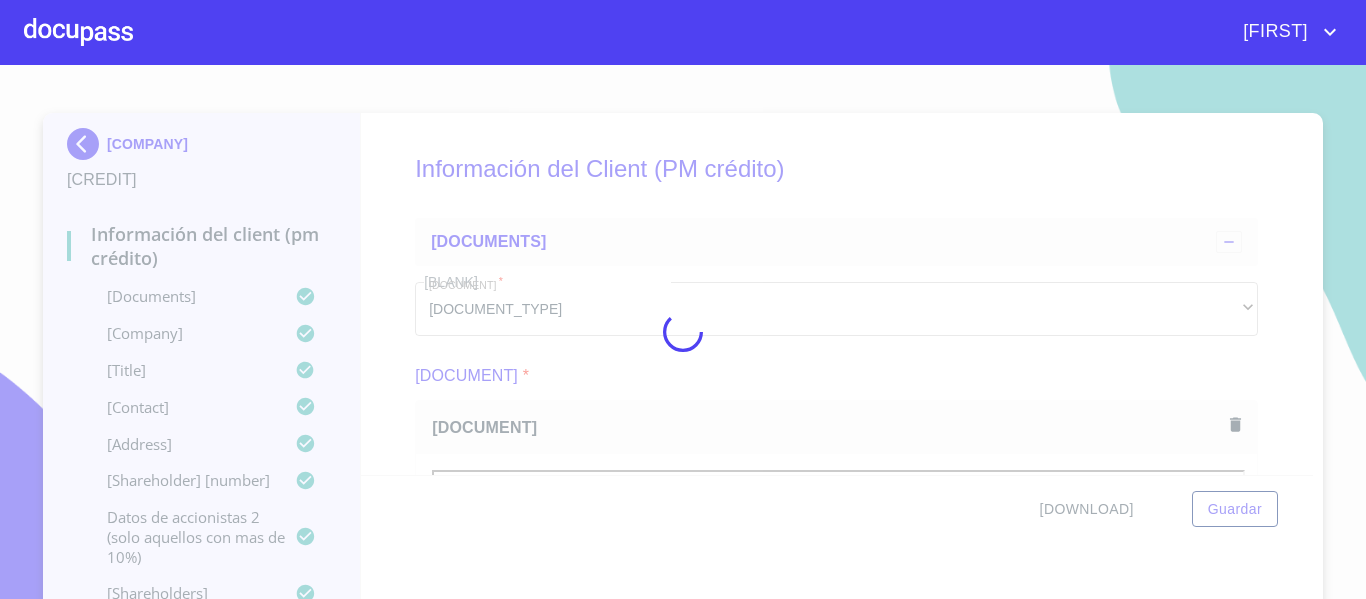scroll, scrollTop: 0, scrollLeft: 0, axis: both 